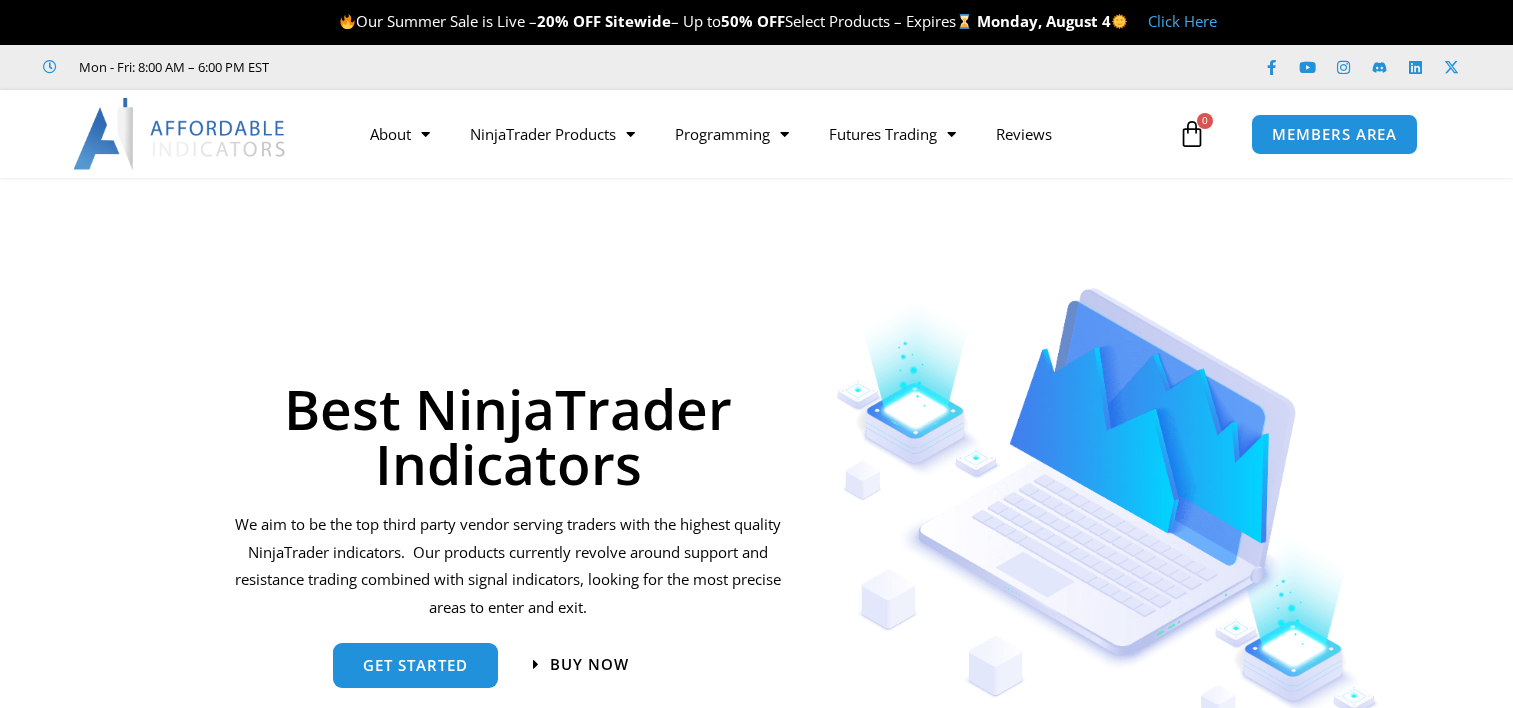 scroll, scrollTop: 0, scrollLeft: 0, axis: both 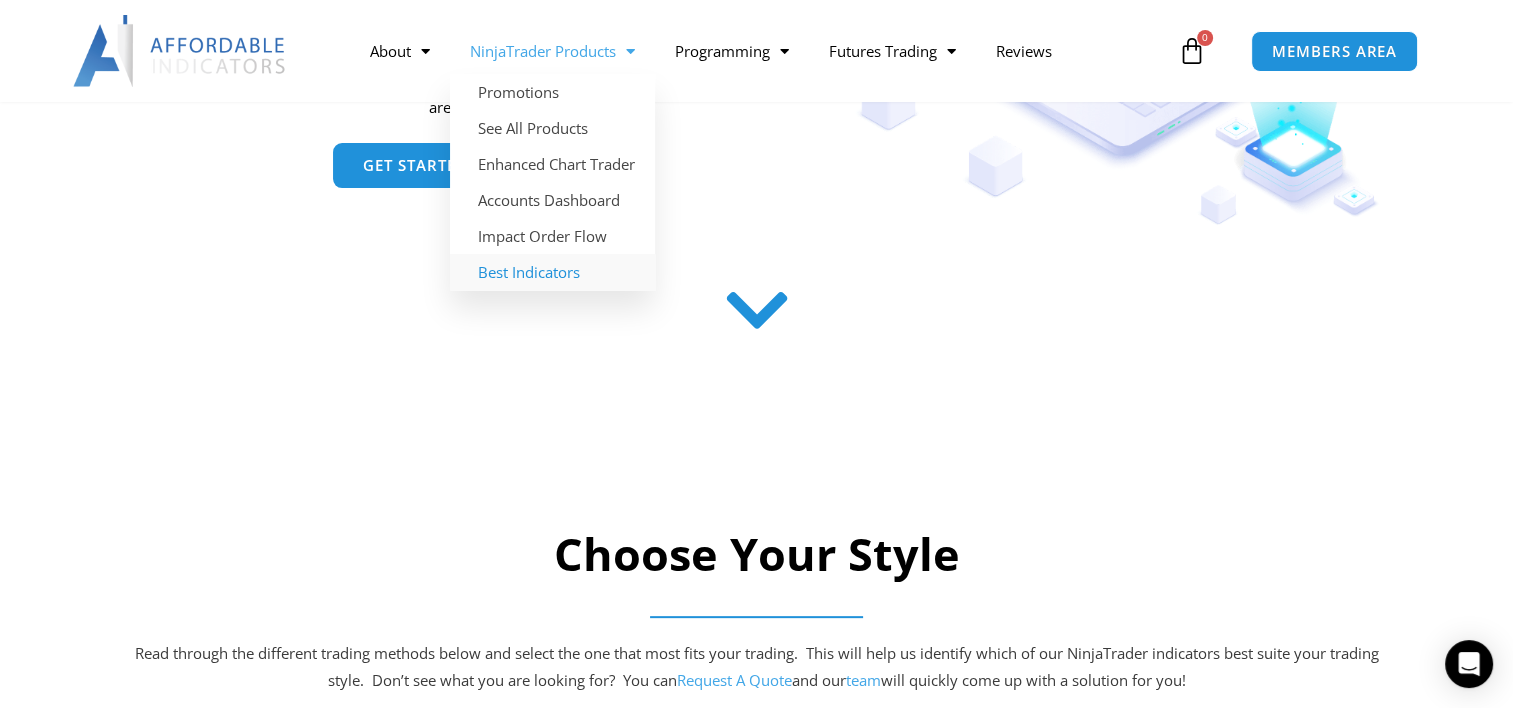 click 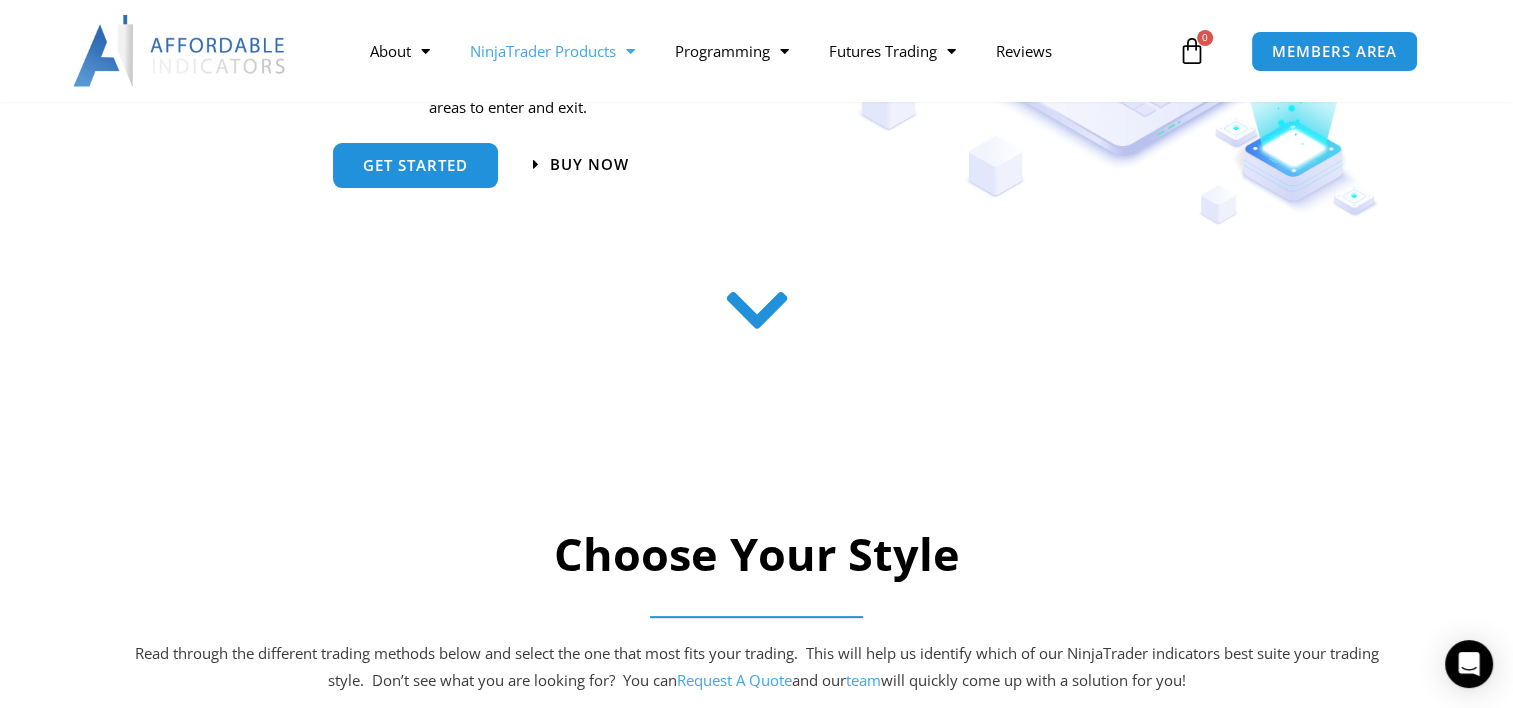 click on "NinjaTrader Products" 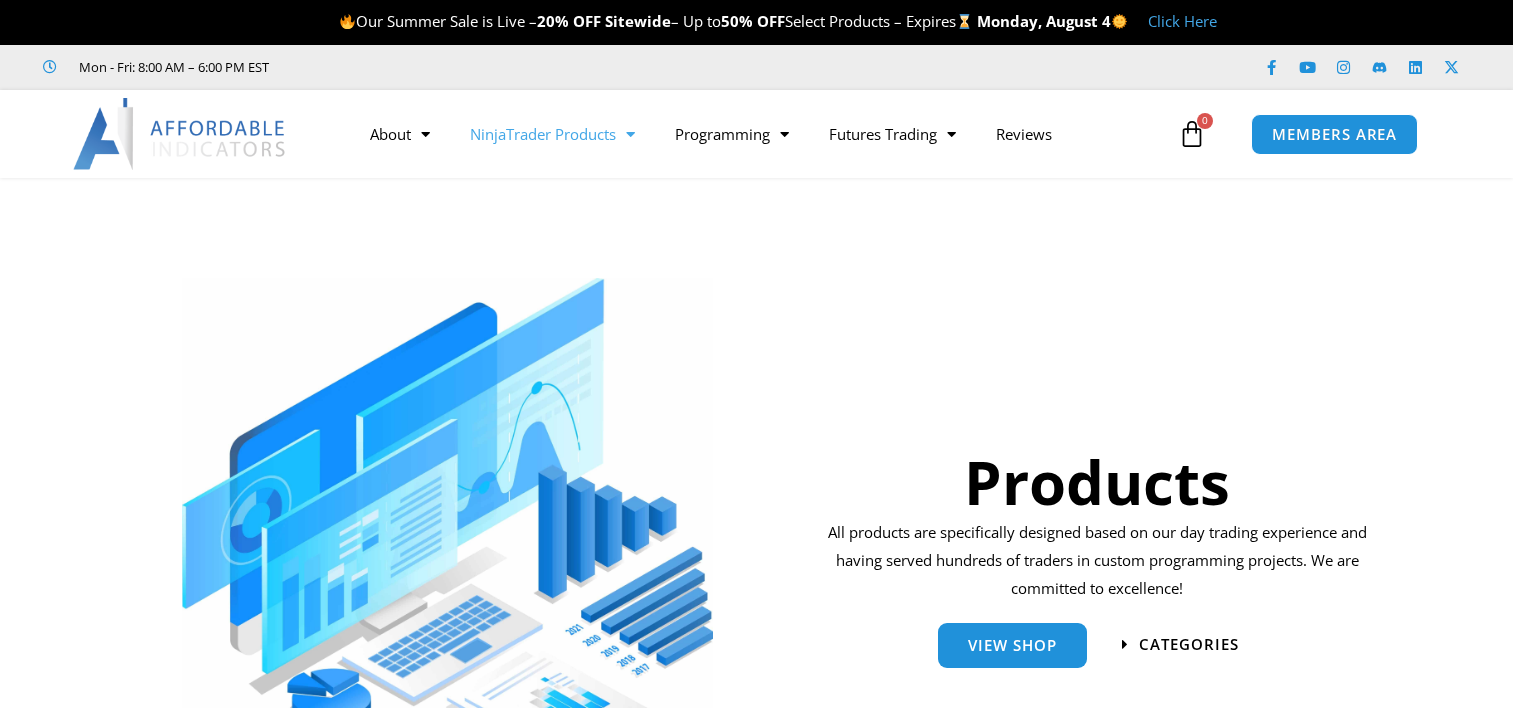 scroll, scrollTop: 0, scrollLeft: 0, axis: both 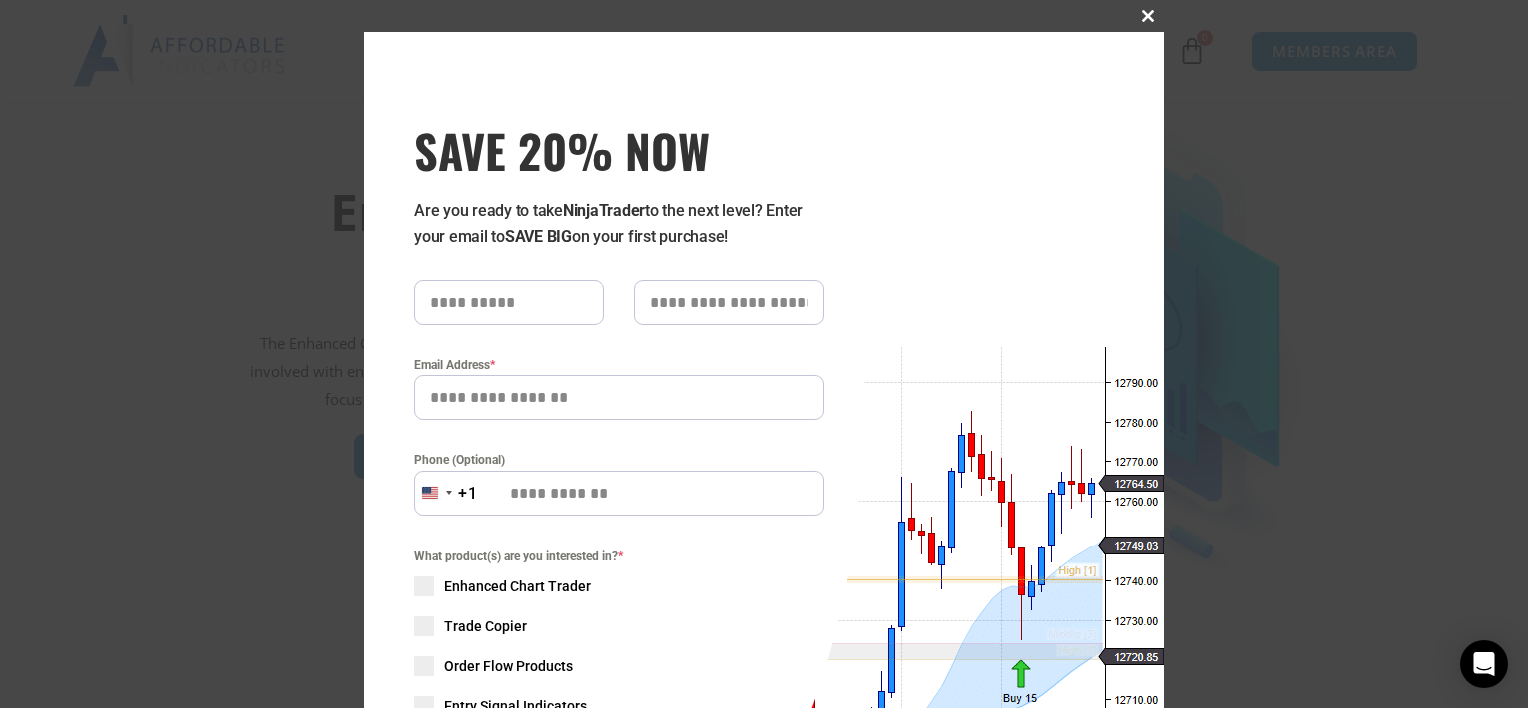 click at bounding box center [1148, 16] 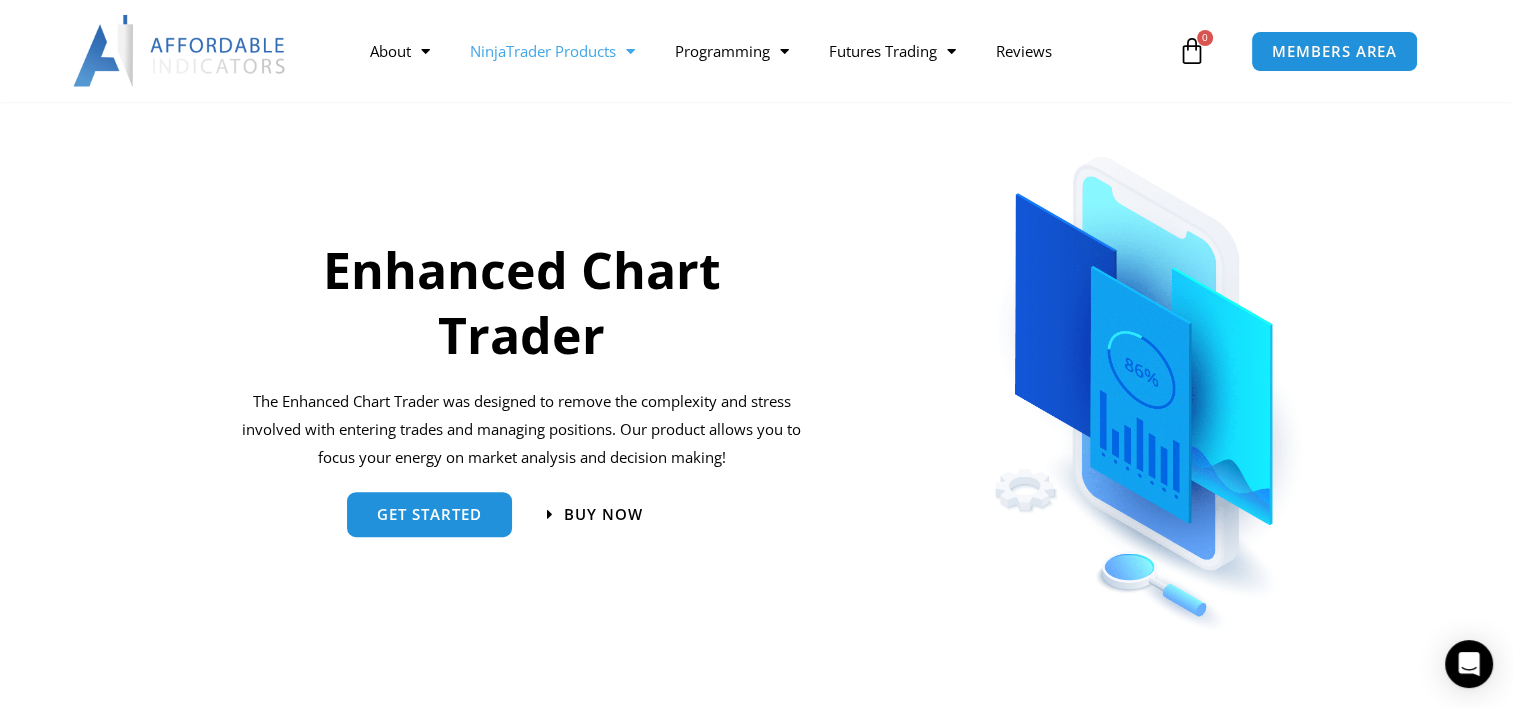 scroll, scrollTop: 600, scrollLeft: 0, axis: vertical 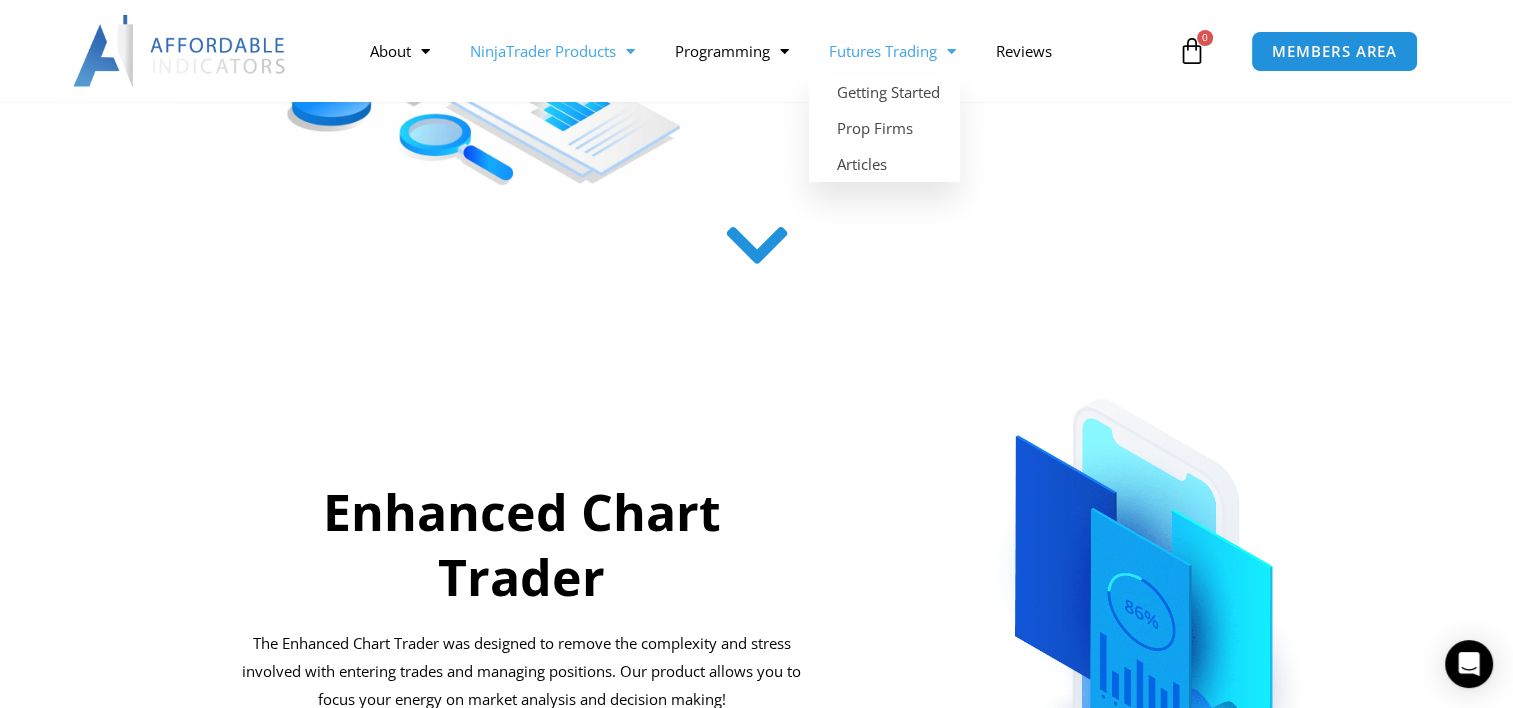 click 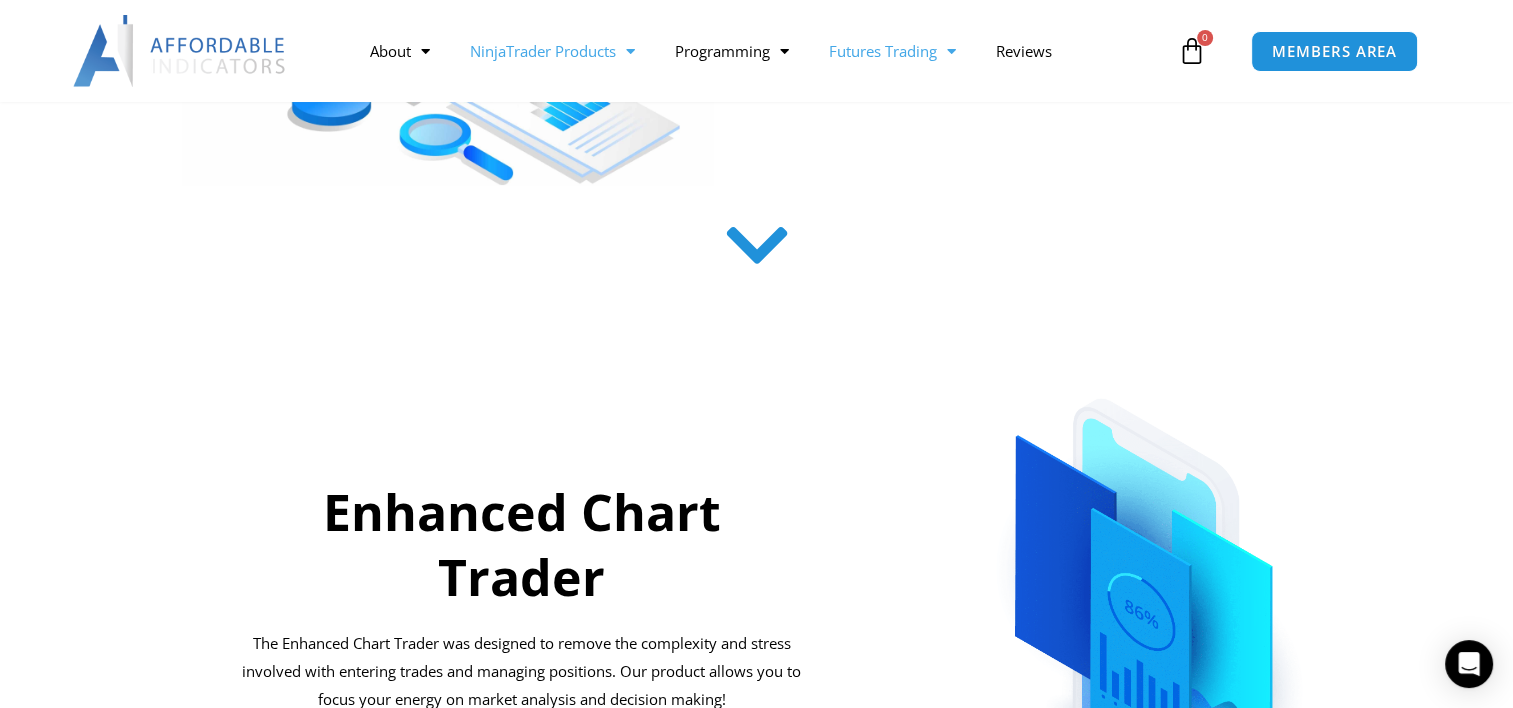 click 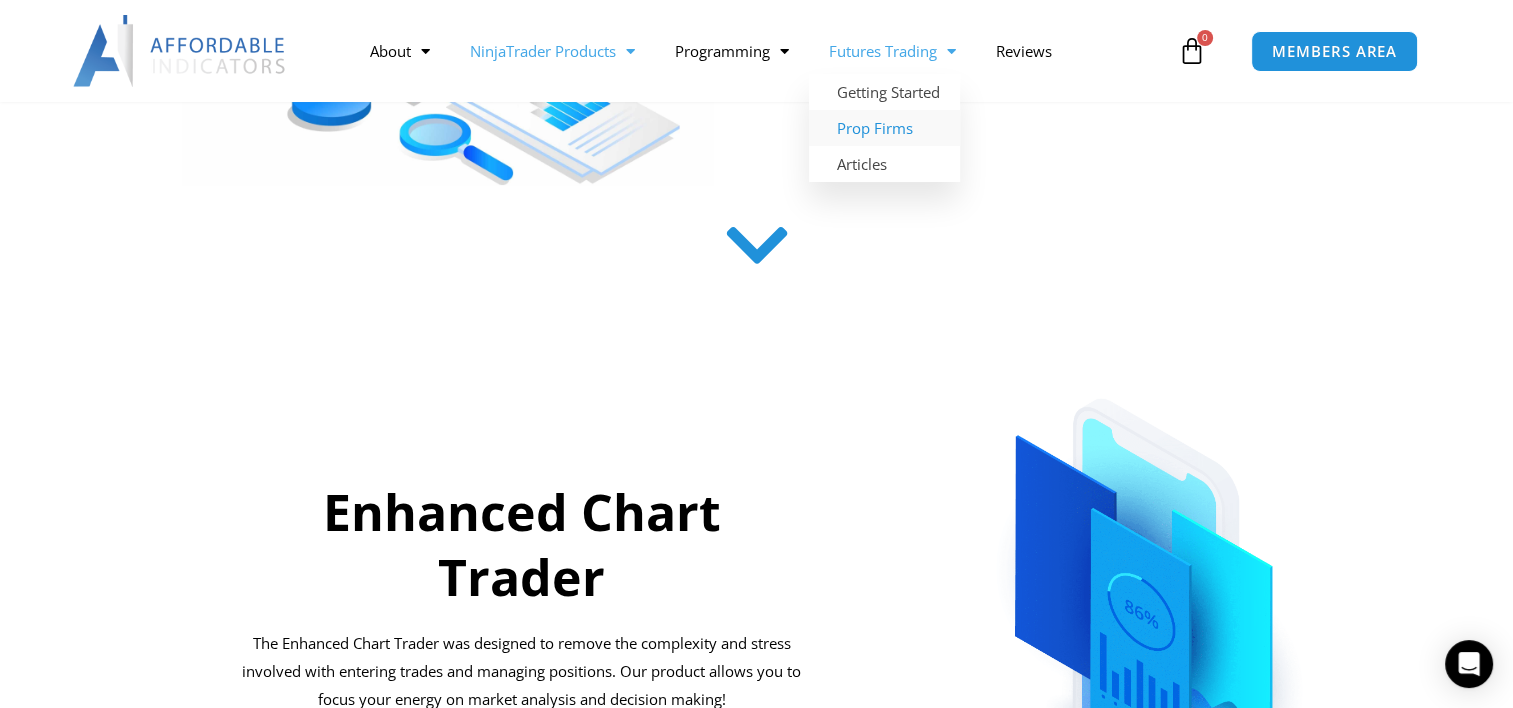 click on "Prop Firms" 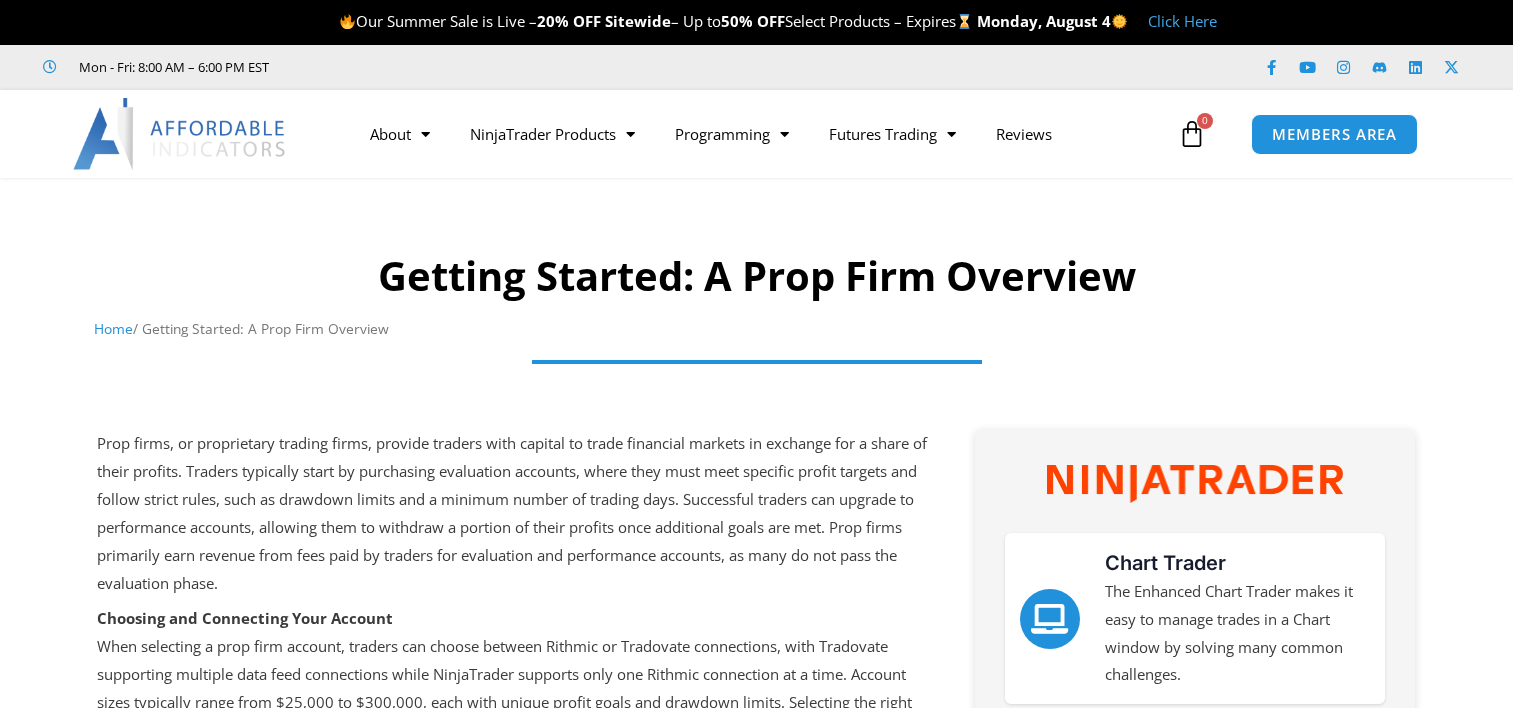 scroll, scrollTop: 0, scrollLeft: 0, axis: both 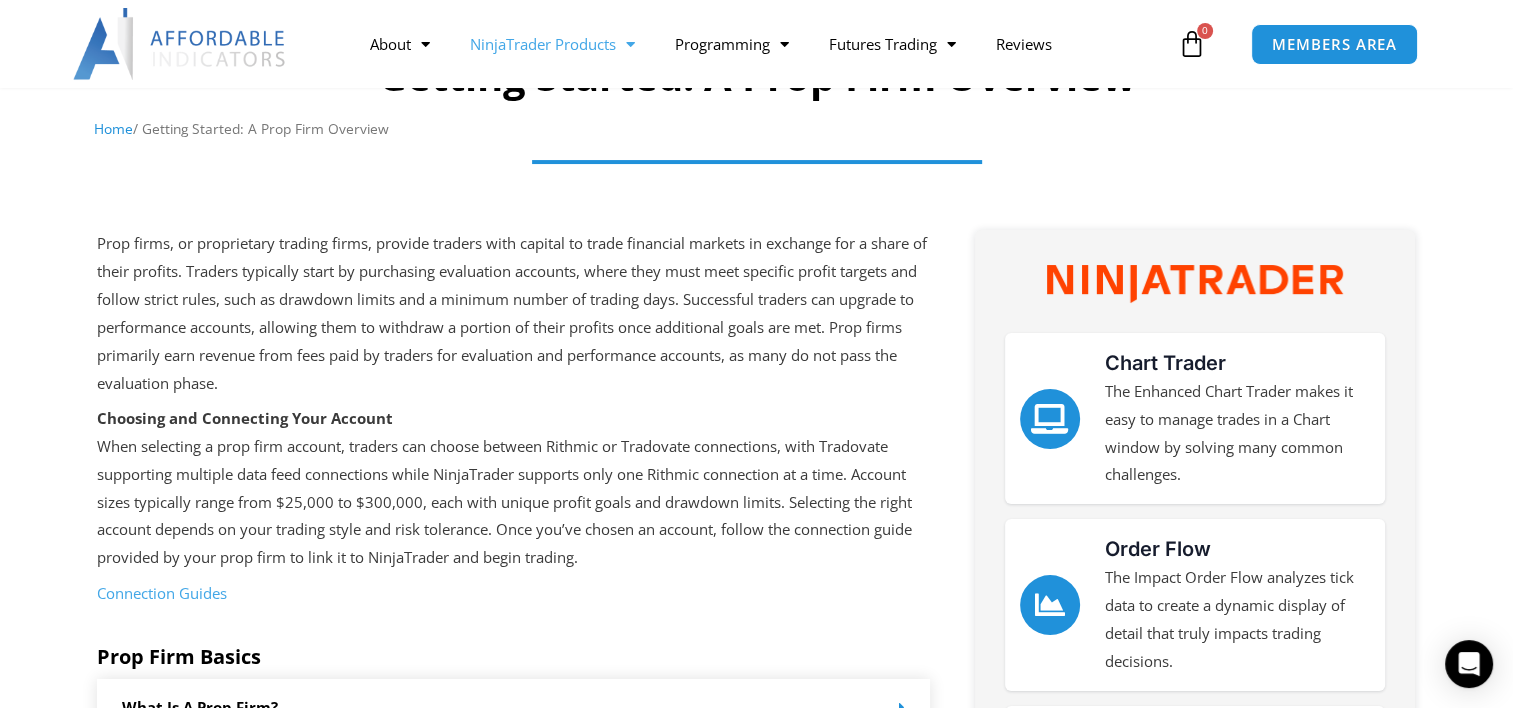 click on "NinjaTrader Products" 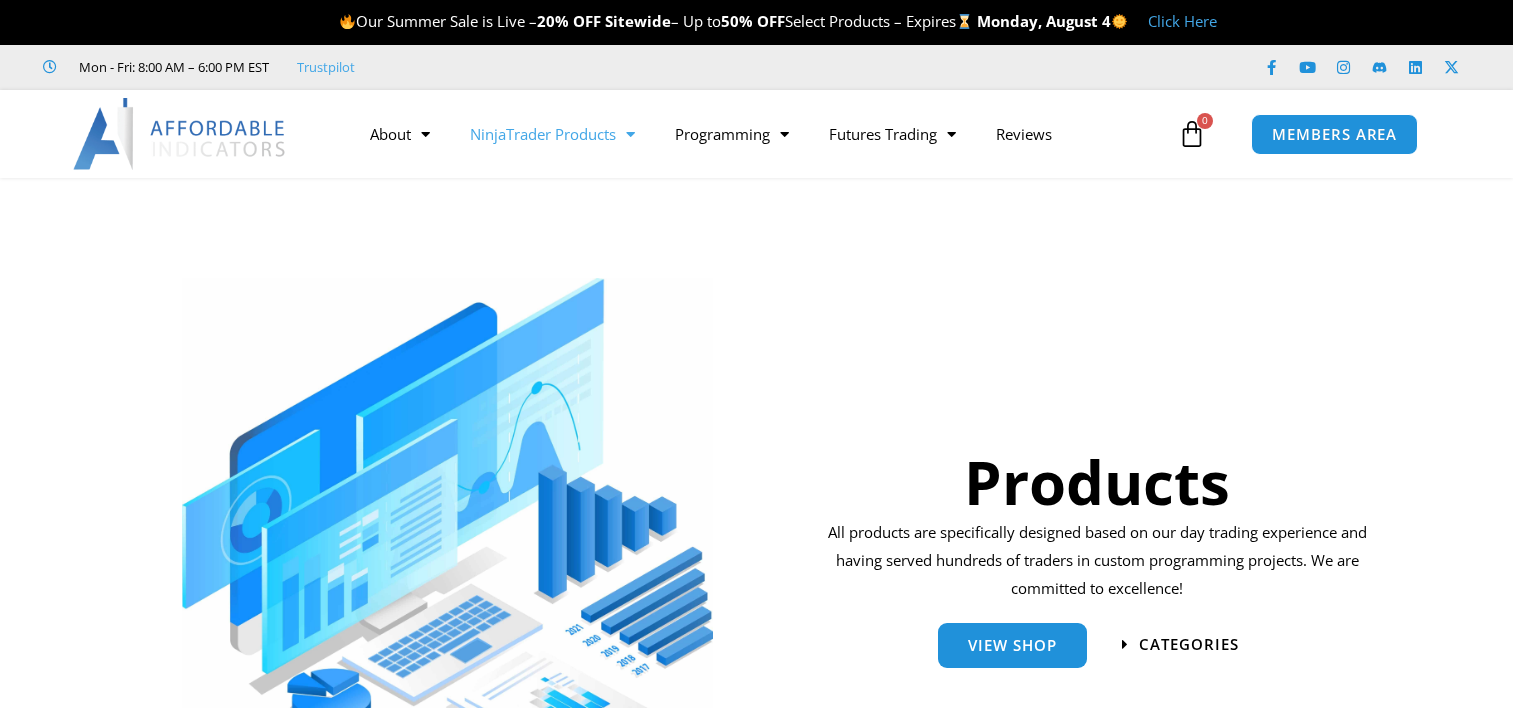 scroll, scrollTop: 0, scrollLeft: 0, axis: both 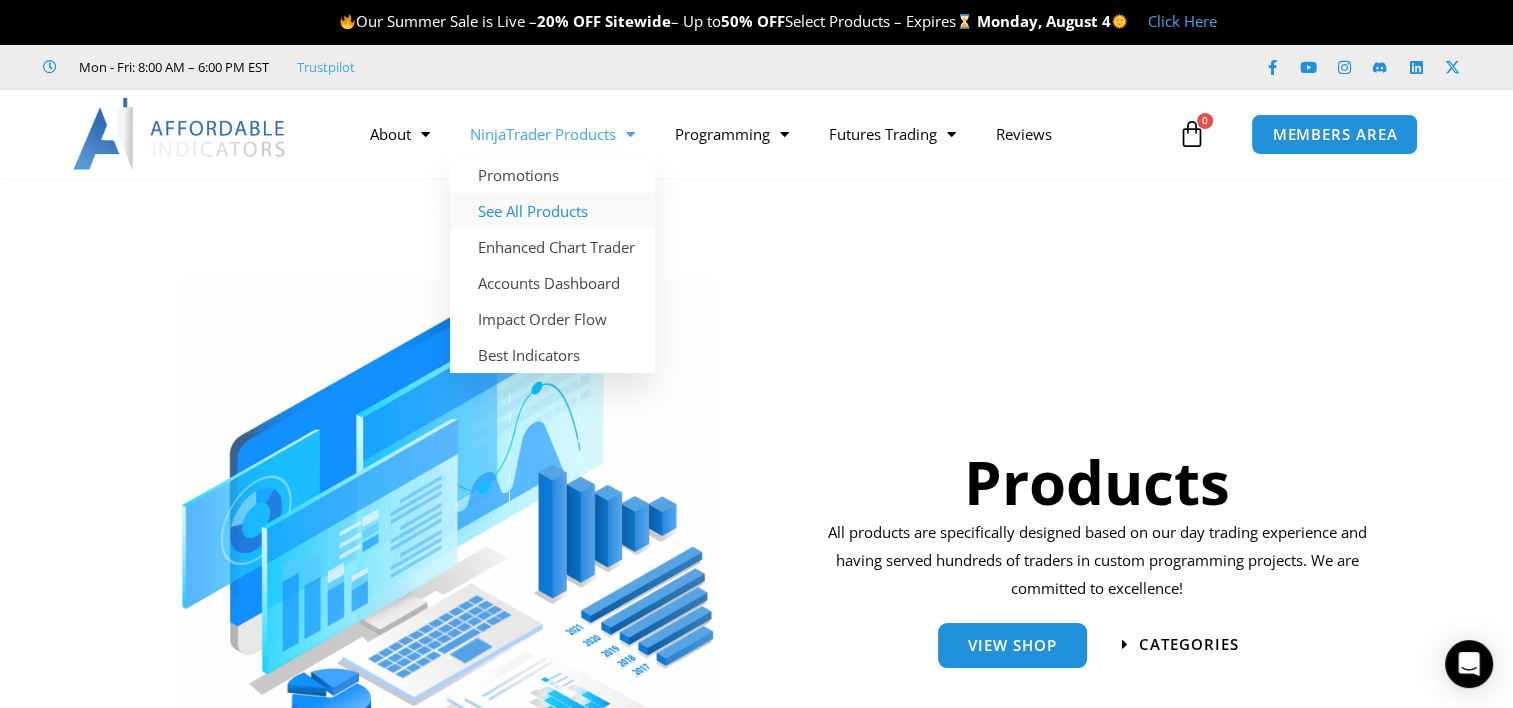 click on "See All Products" 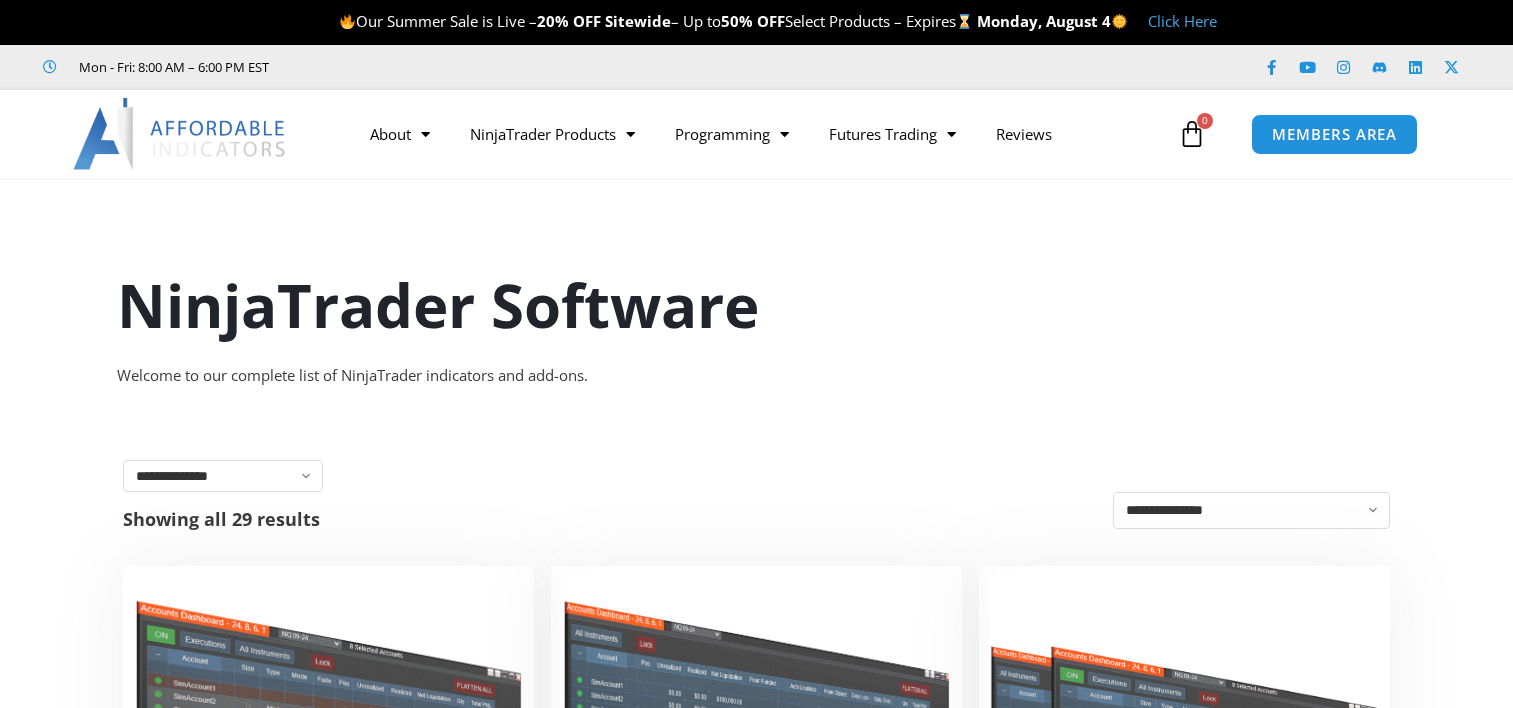 scroll, scrollTop: 0, scrollLeft: 0, axis: both 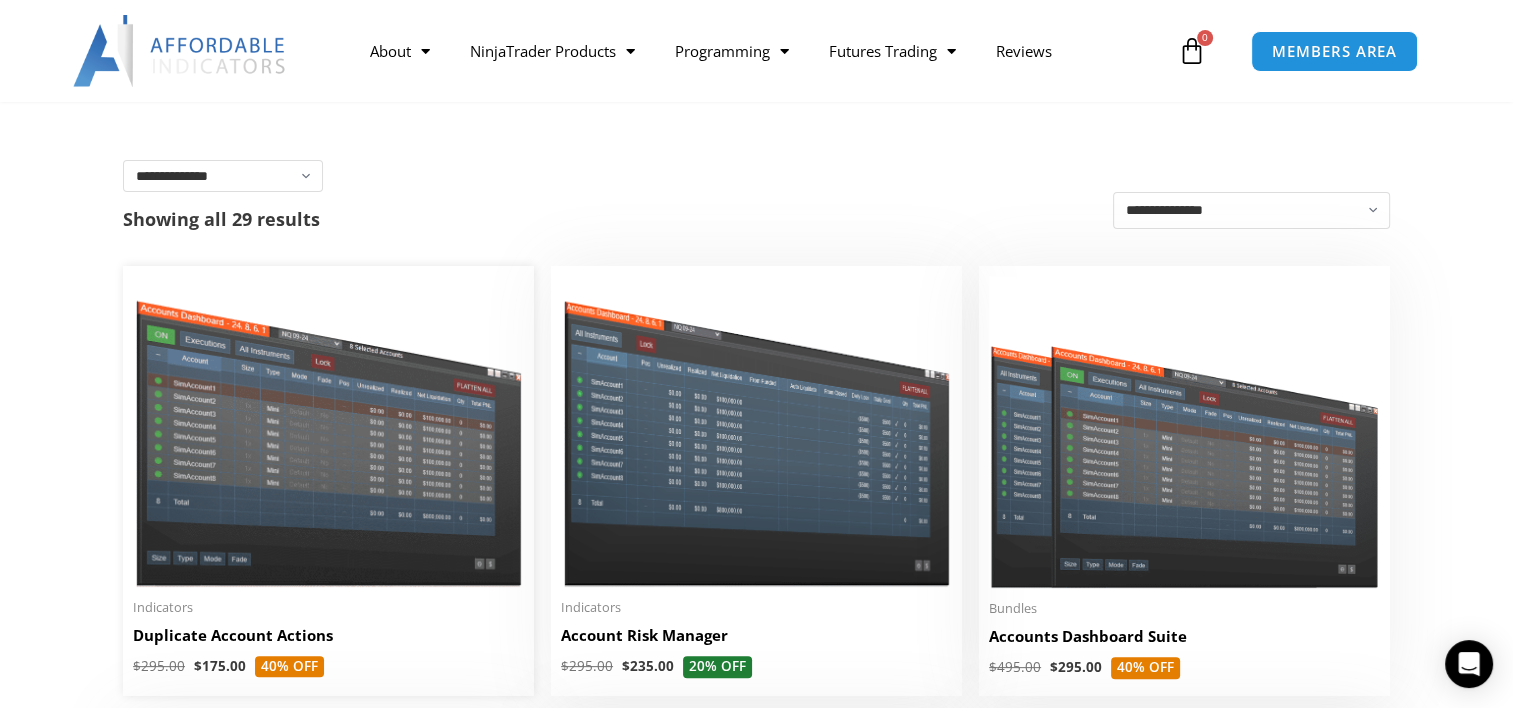 click on "Duplicate Account Actions" at bounding box center (328, 635) 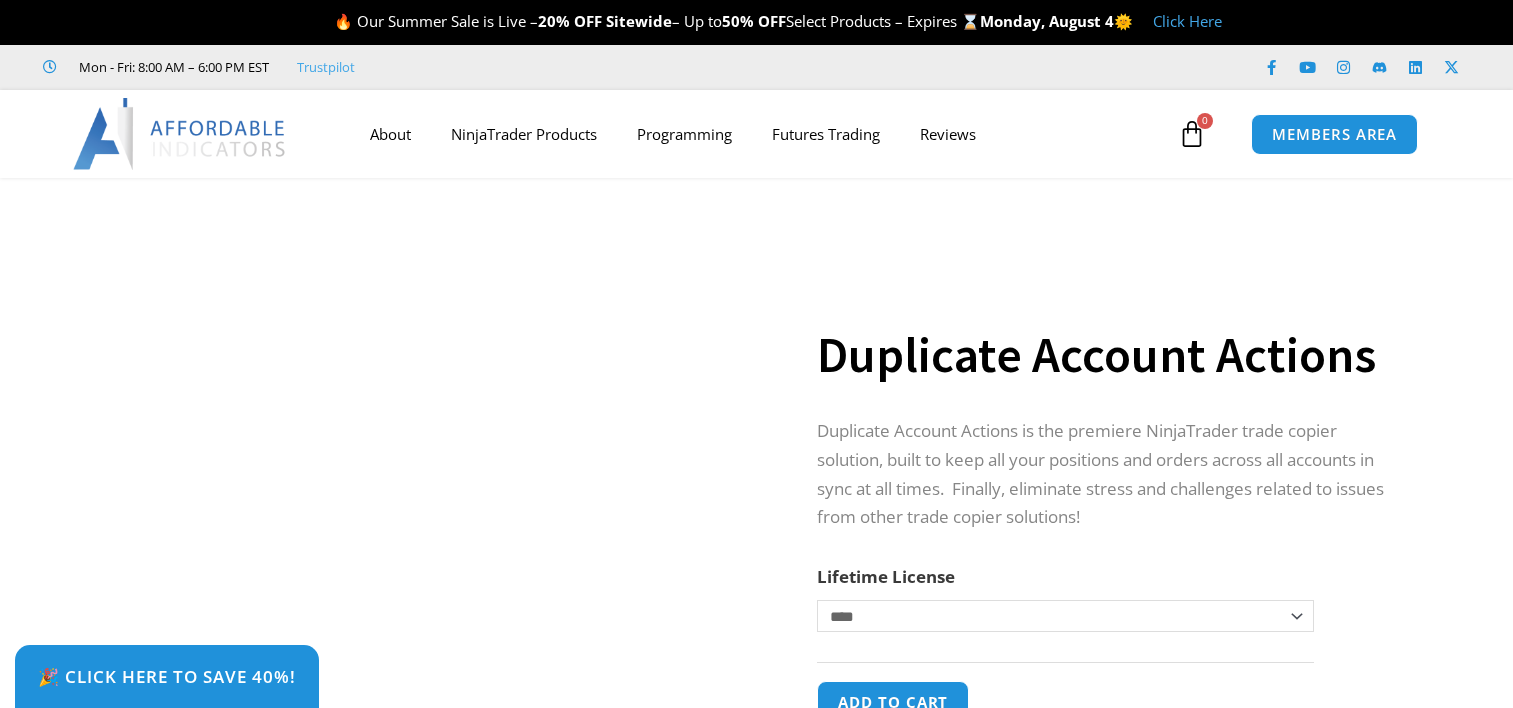 scroll, scrollTop: 0, scrollLeft: 0, axis: both 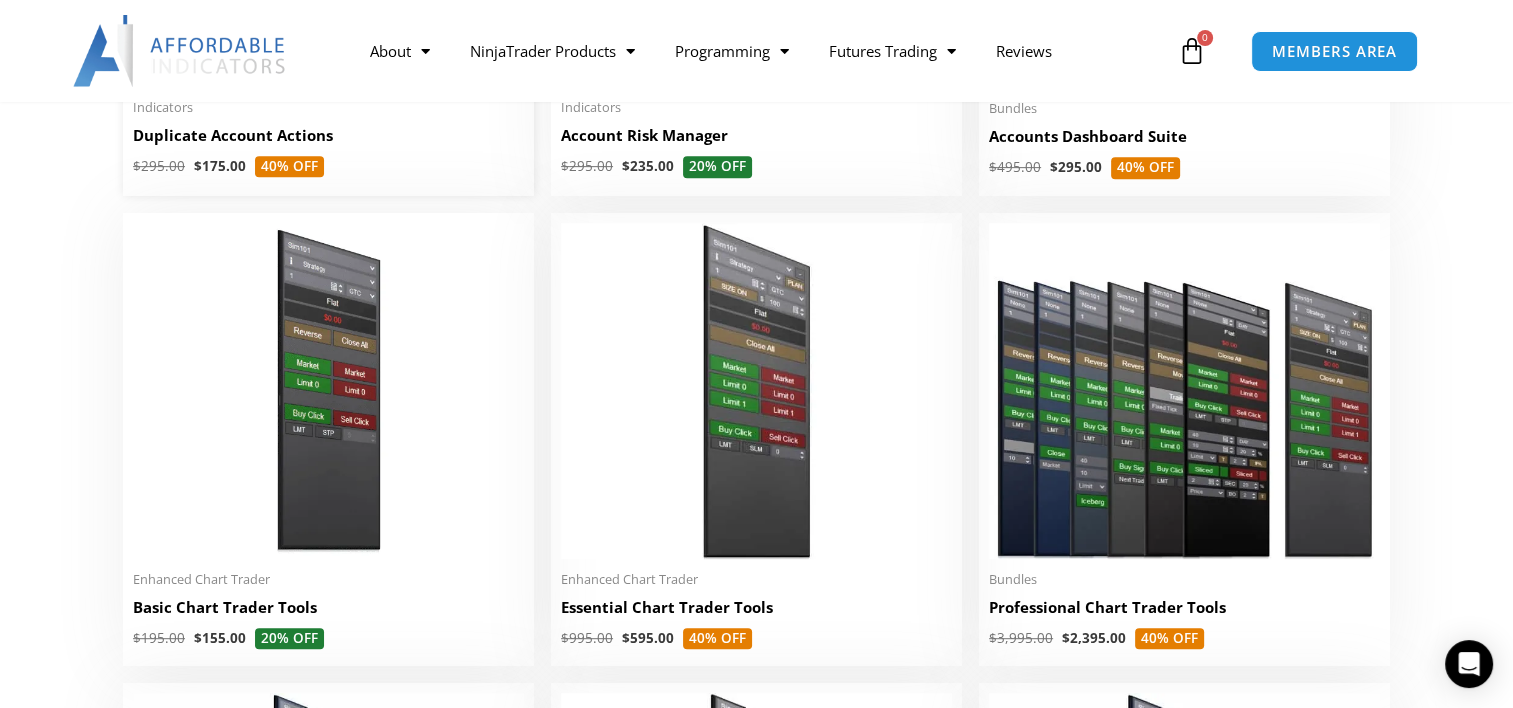 click on "40% OFF" at bounding box center [289, 167] 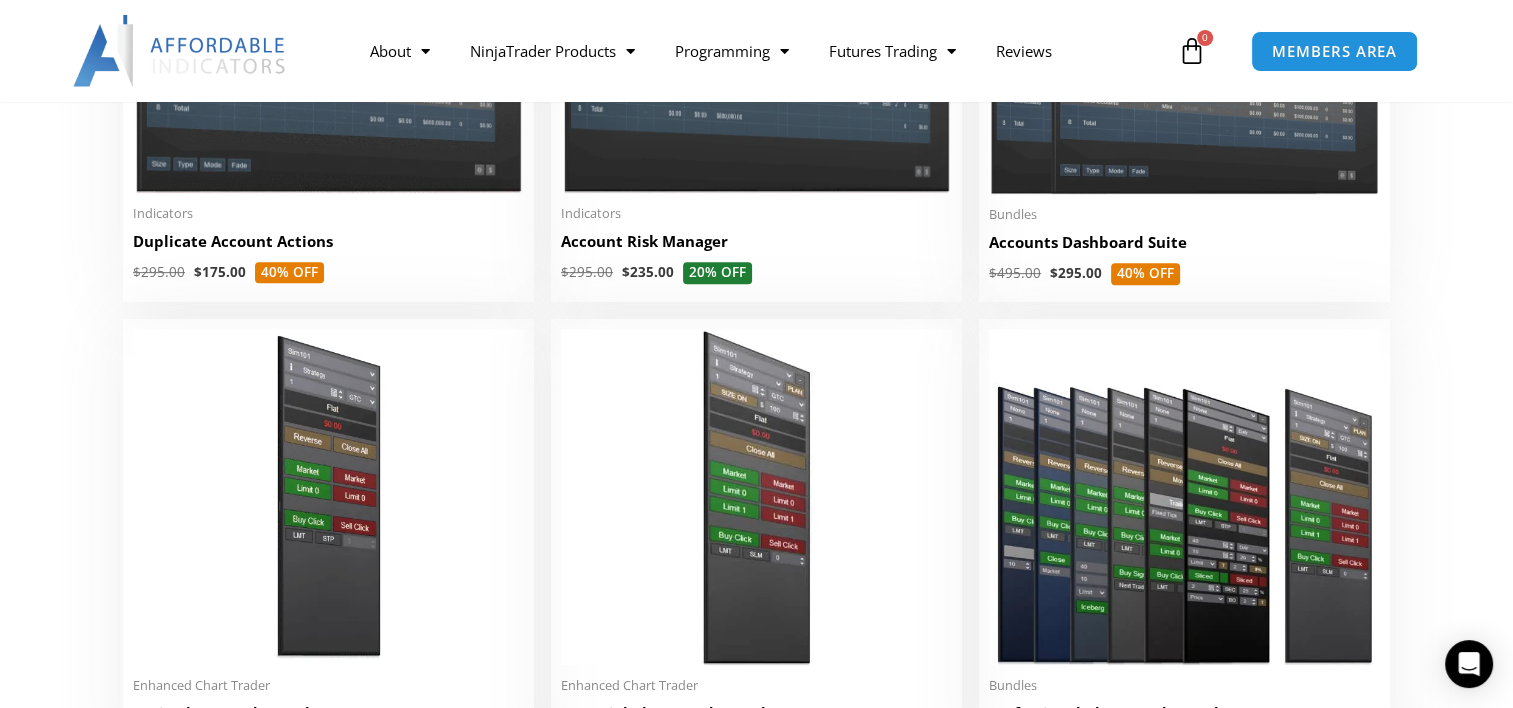 scroll, scrollTop: 500, scrollLeft: 0, axis: vertical 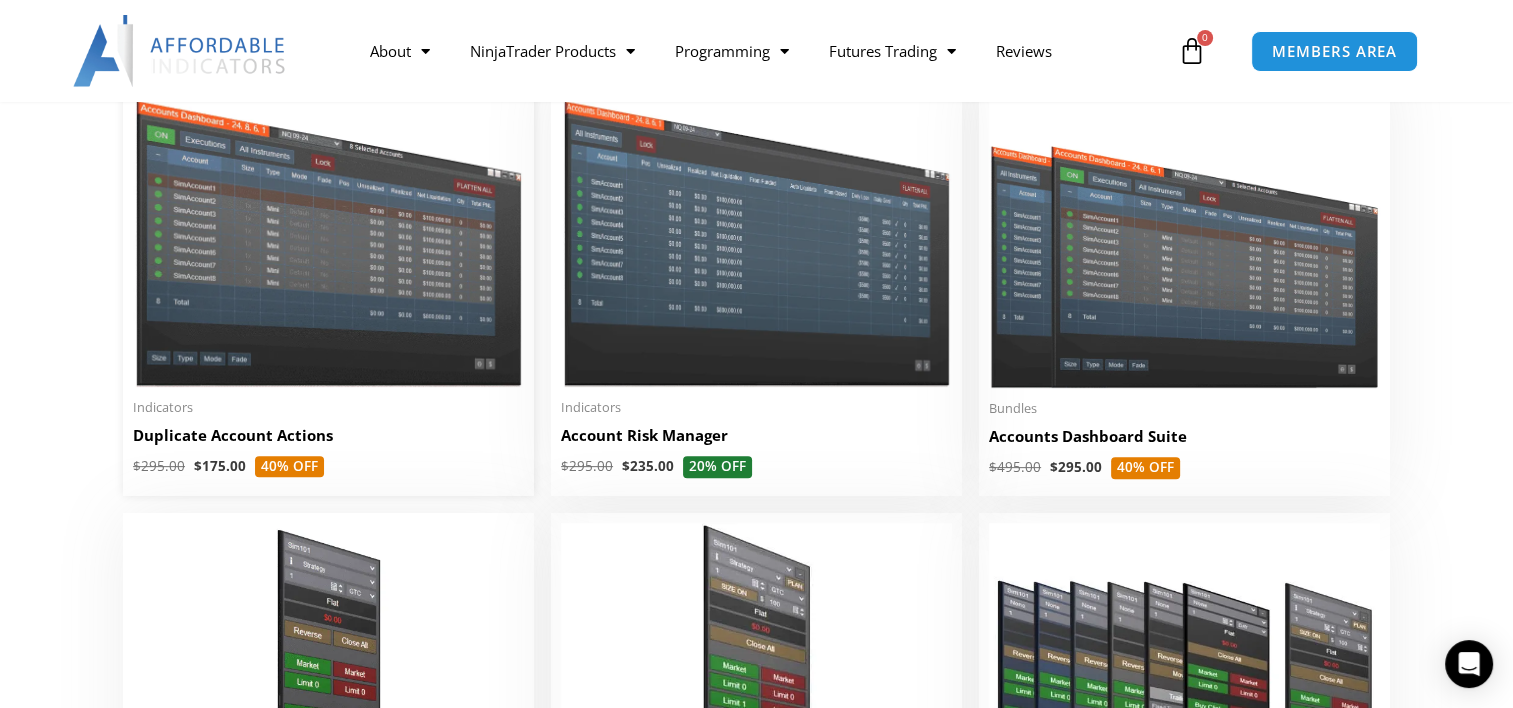 click on "Duplicate Account Actions" at bounding box center (328, 440) 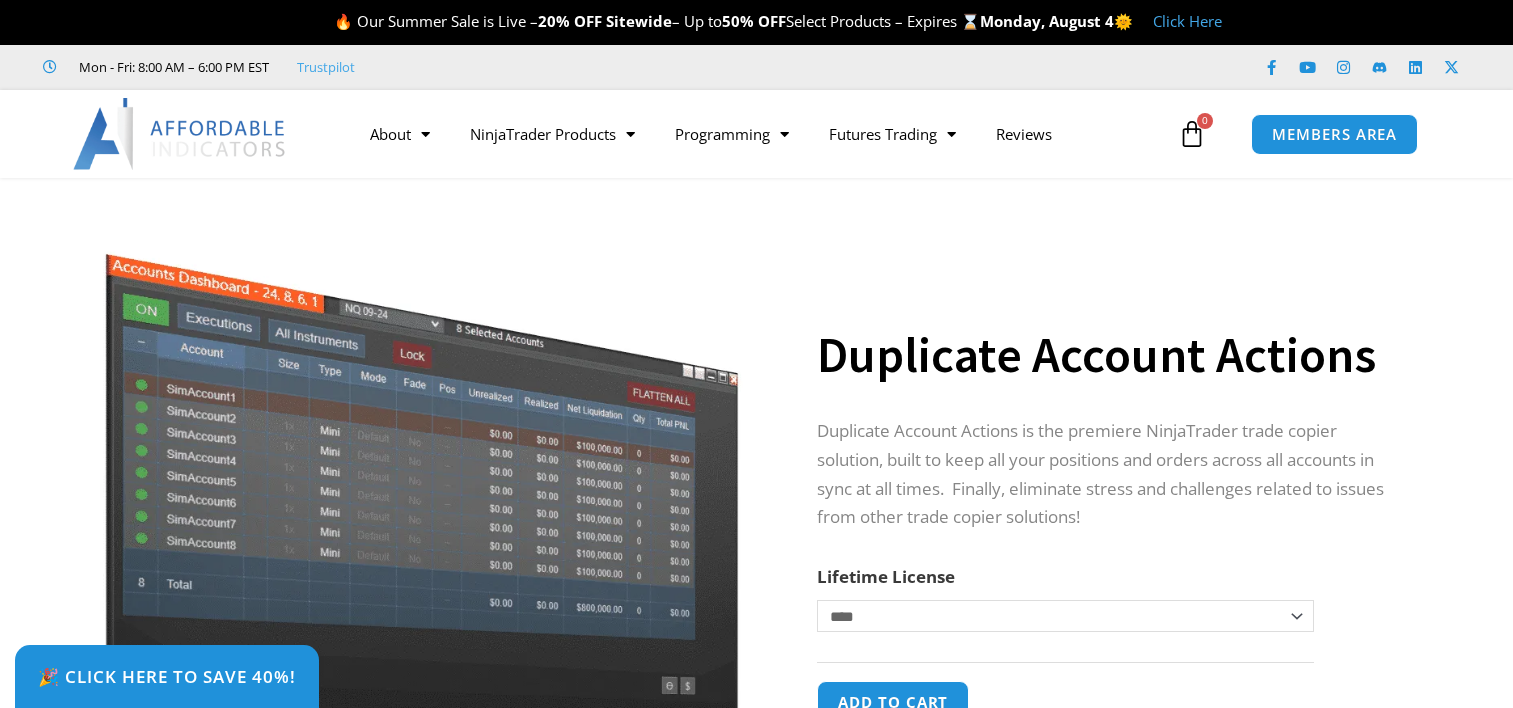 scroll, scrollTop: 0, scrollLeft: 0, axis: both 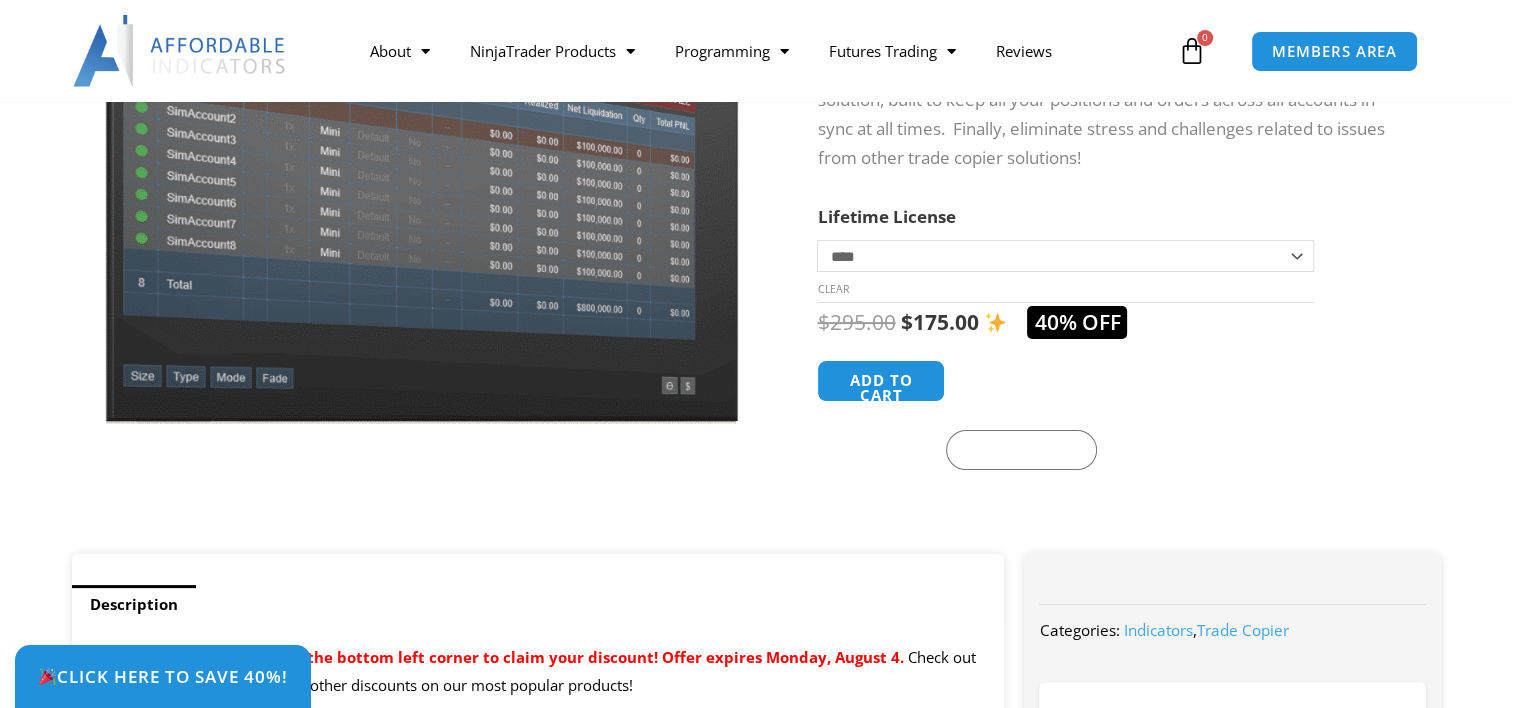 click on "**********" 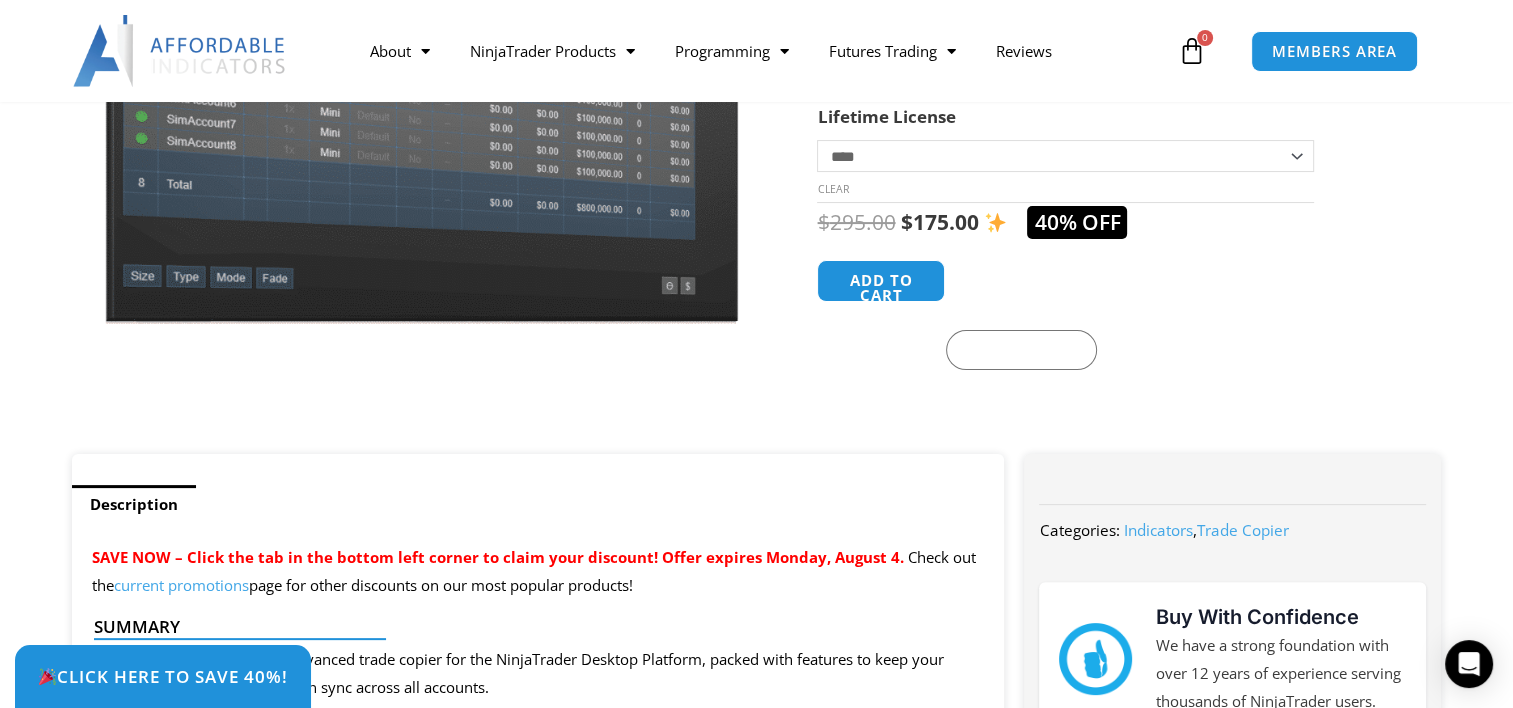 scroll, scrollTop: 100, scrollLeft: 0, axis: vertical 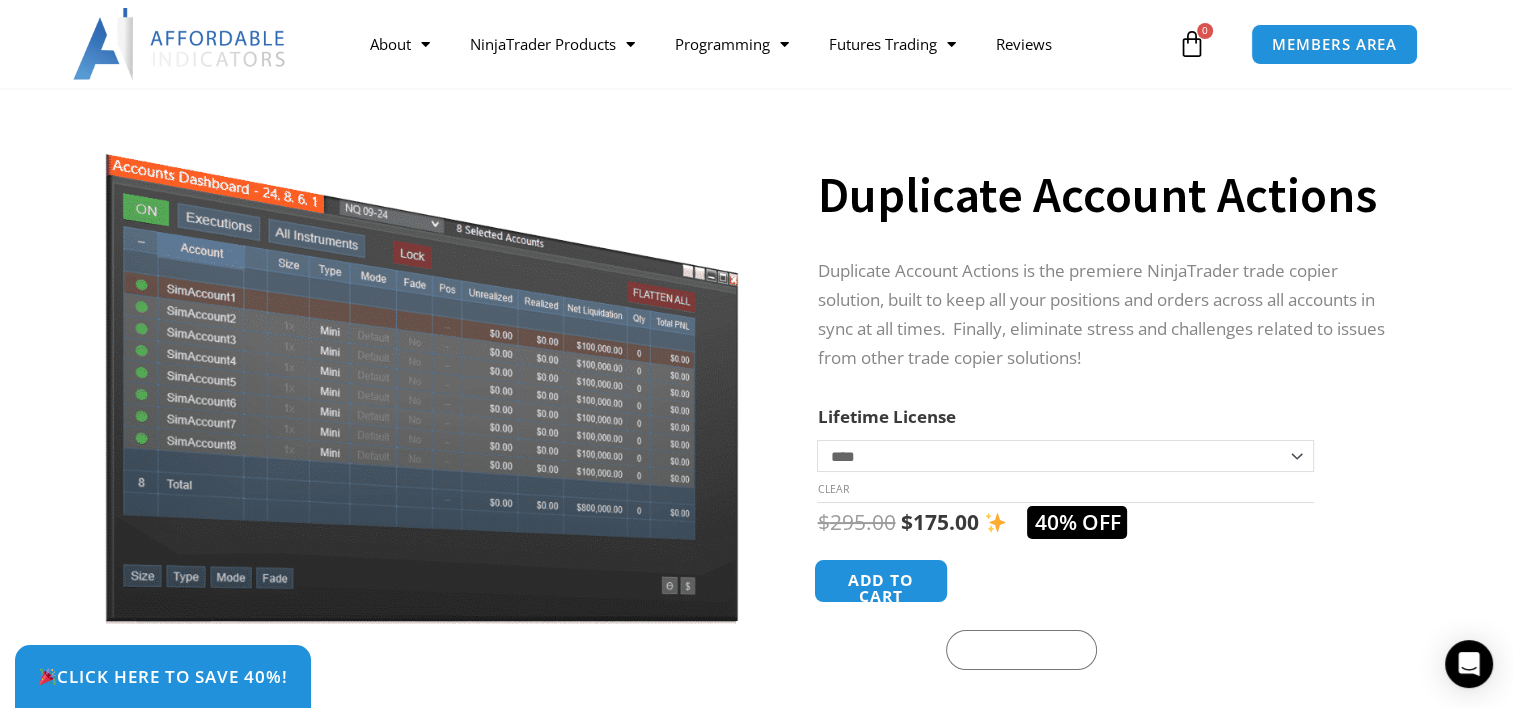click on "Add to cart" 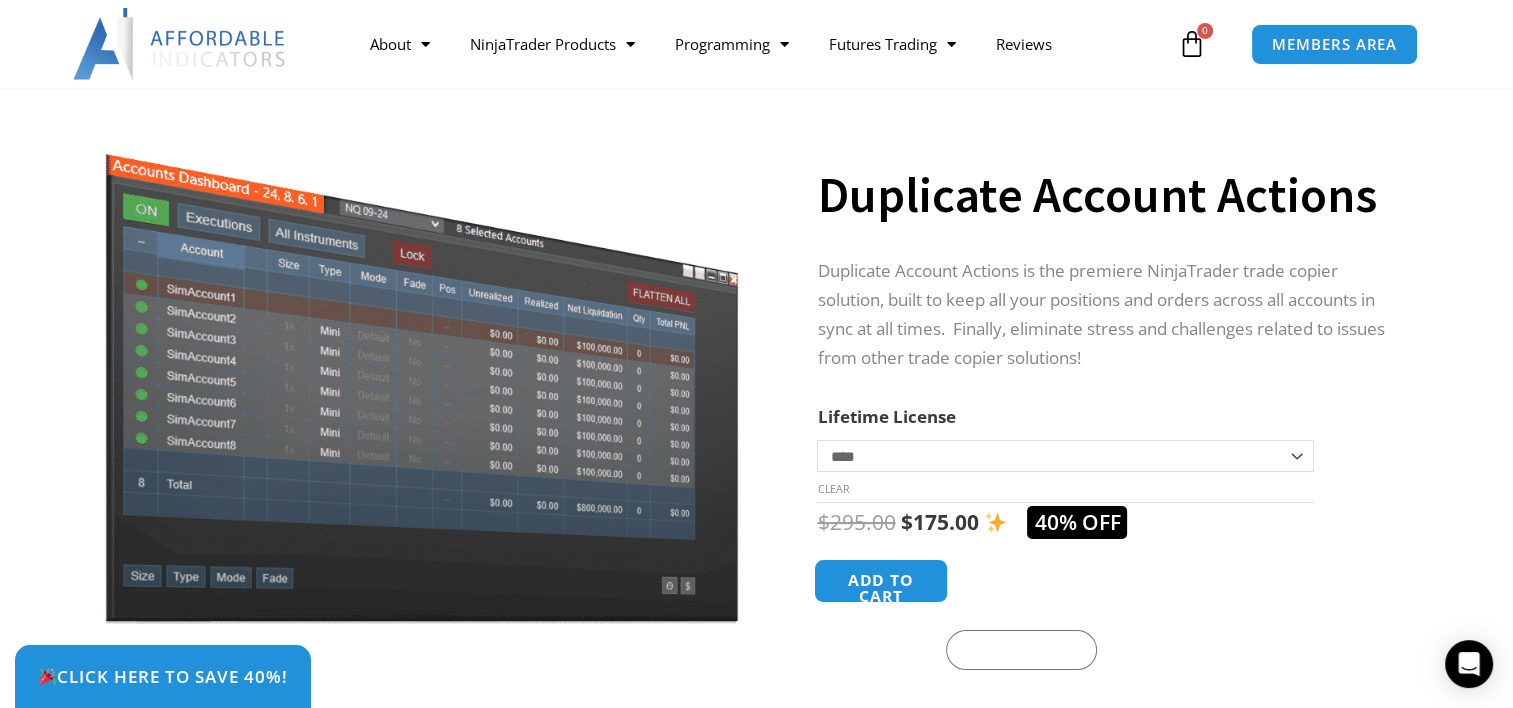 click on "Add to cart" 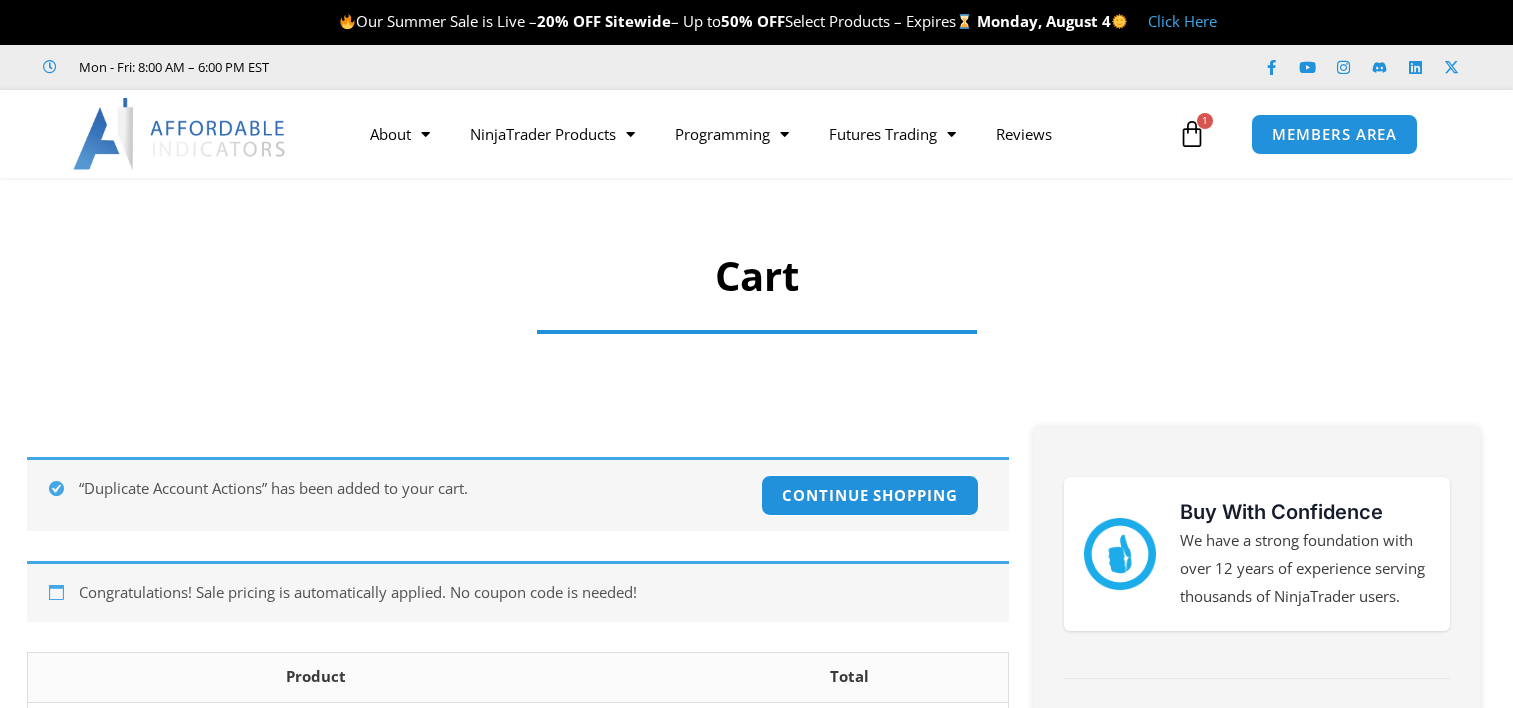 scroll, scrollTop: 0, scrollLeft: 0, axis: both 